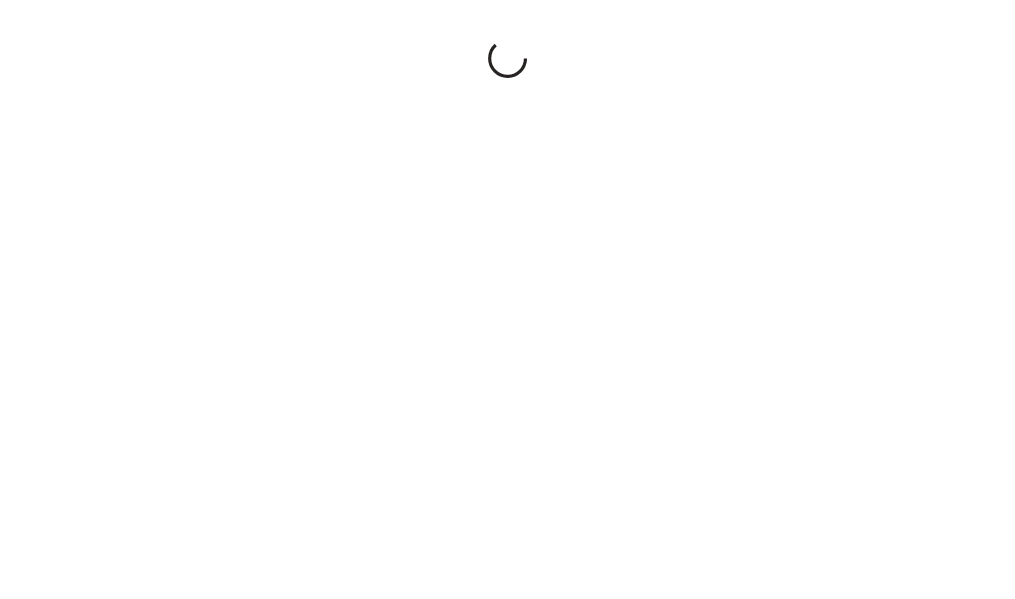 scroll, scrollTop: 0, scrollLeft: 0, axis: both 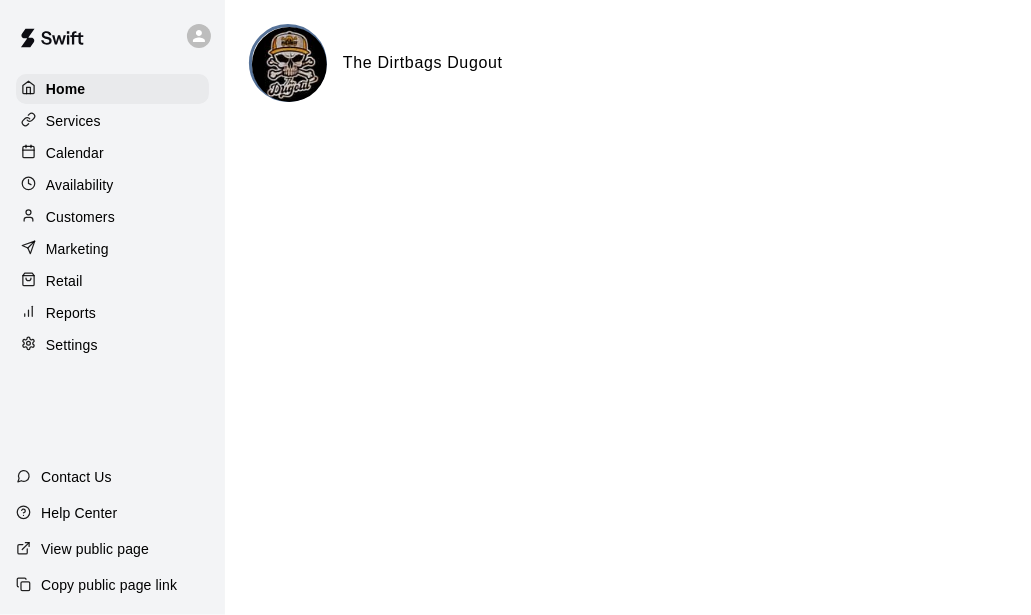 click on "Customers" at bounding box center [80, 217] 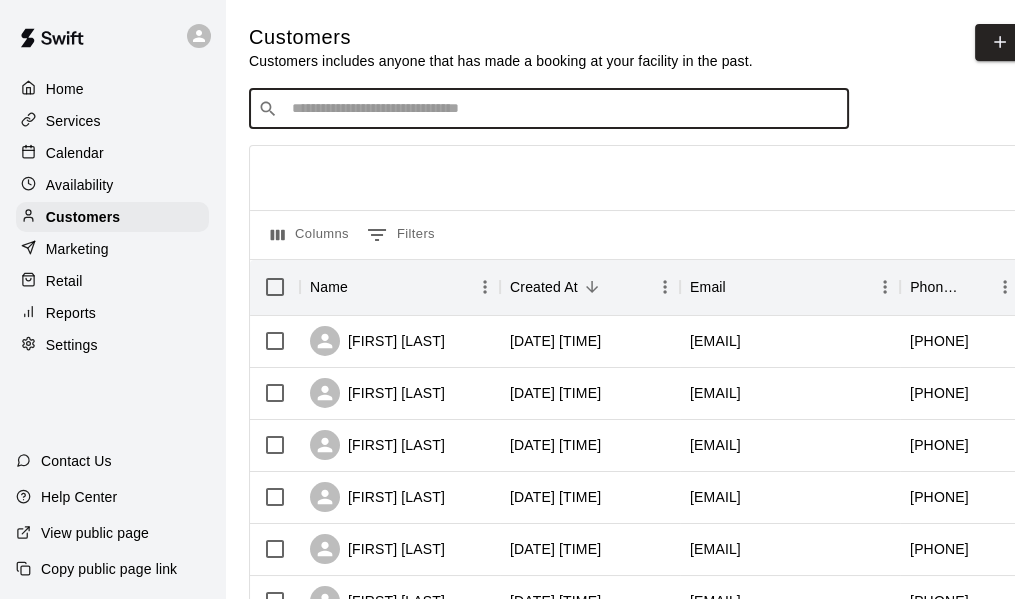 click at bounding box center (563, 109) 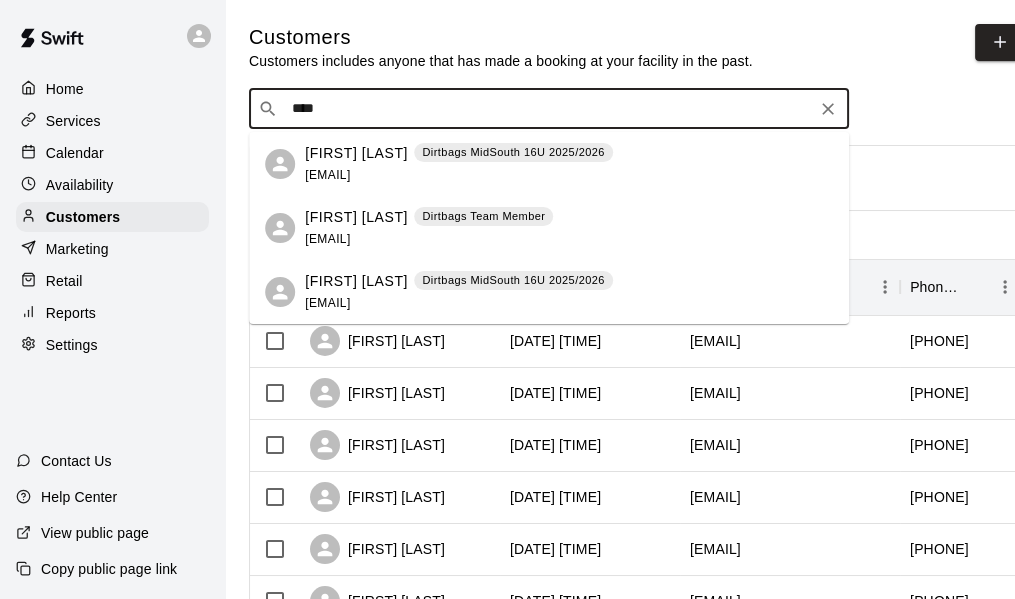 type on "*****" 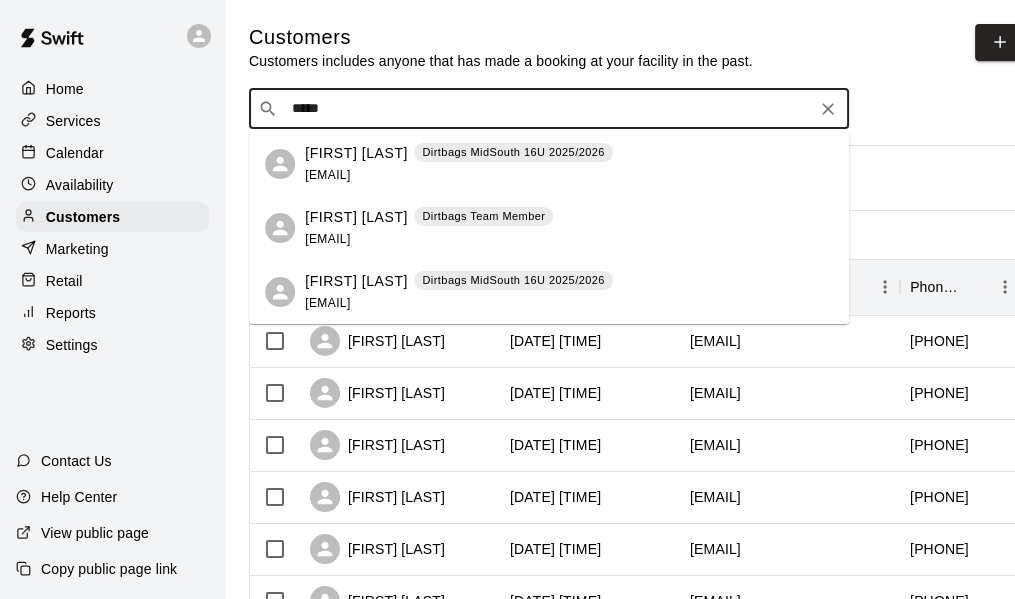 click on "Ariann Betke Dirtbags MidSouth 16U 2025/2026  ariannsellshomes@gmail.com" at bounding box center (459, 164) 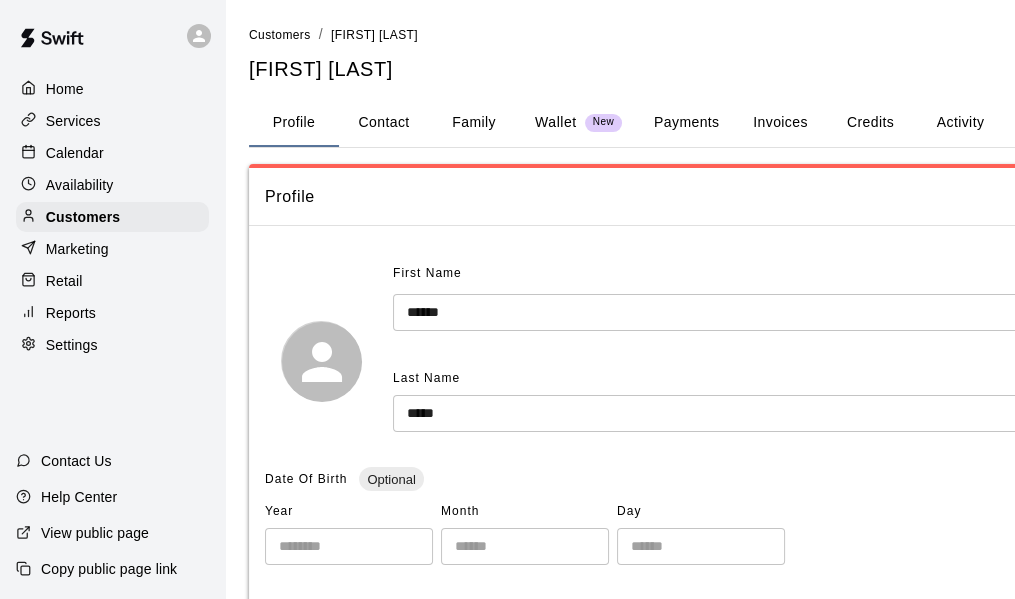 click on "Payments" at bounding box center (686, 123) 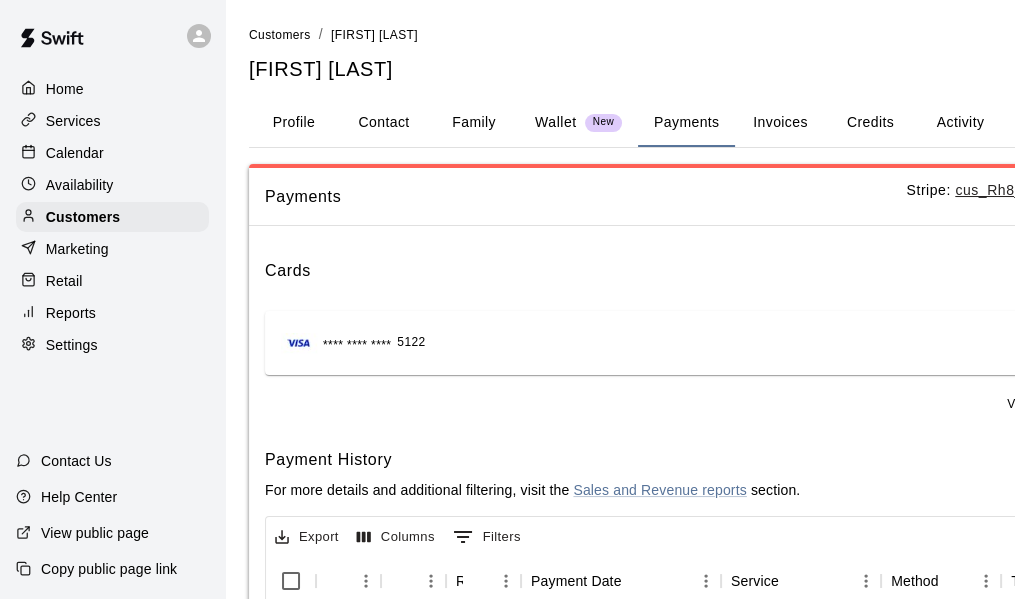 scroll, scrollTop: 0, scrollLeft: 216, axis: horizontal 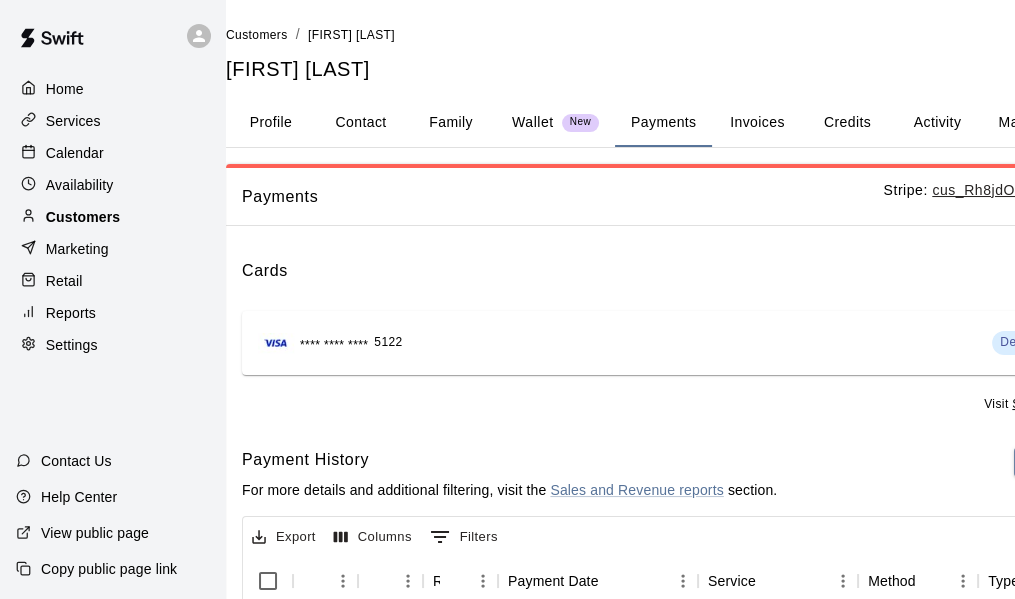 click on "Customers" at bounding box center [83, 217] 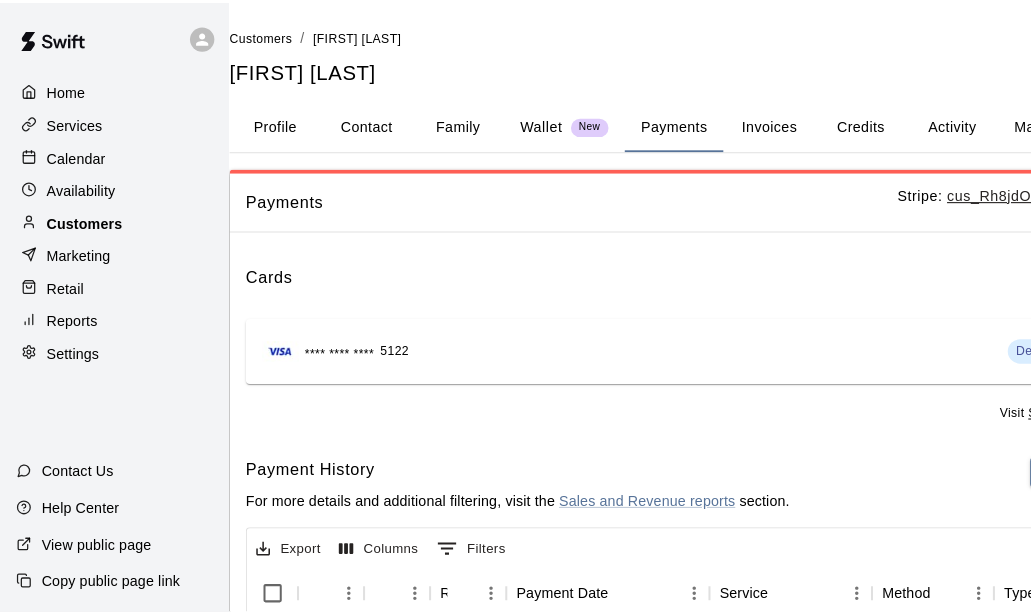 scroll, scrollTop: 0, scrollLeft: 0, axis: both 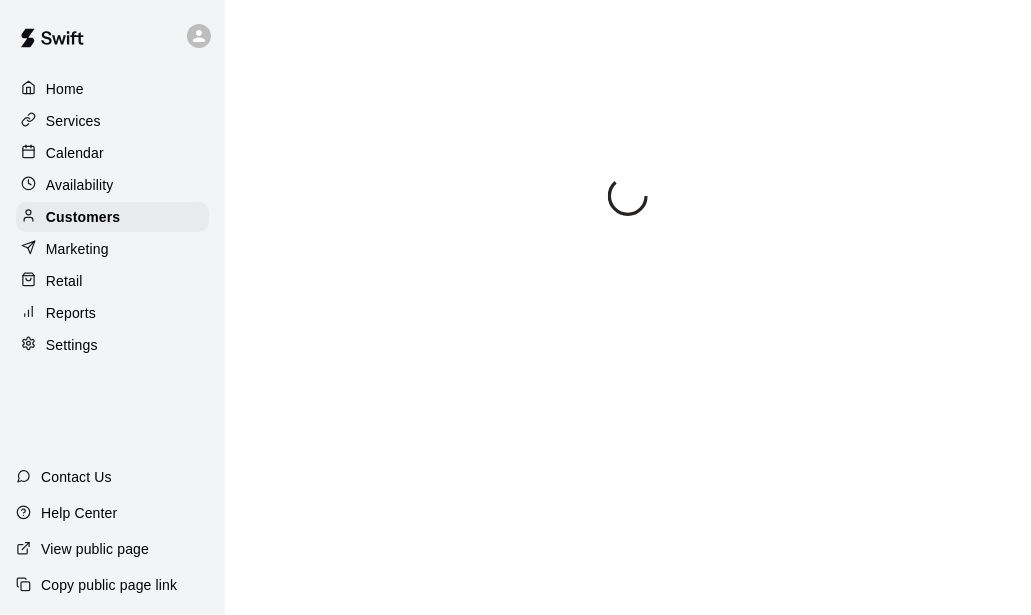 click on "Home Services Calendar Availability Customers Marketing Retail Reports Settings Contact Us Help Center View public page Copy public page link Swift - Customers Close cross-small" at bounding box center (515, 112) 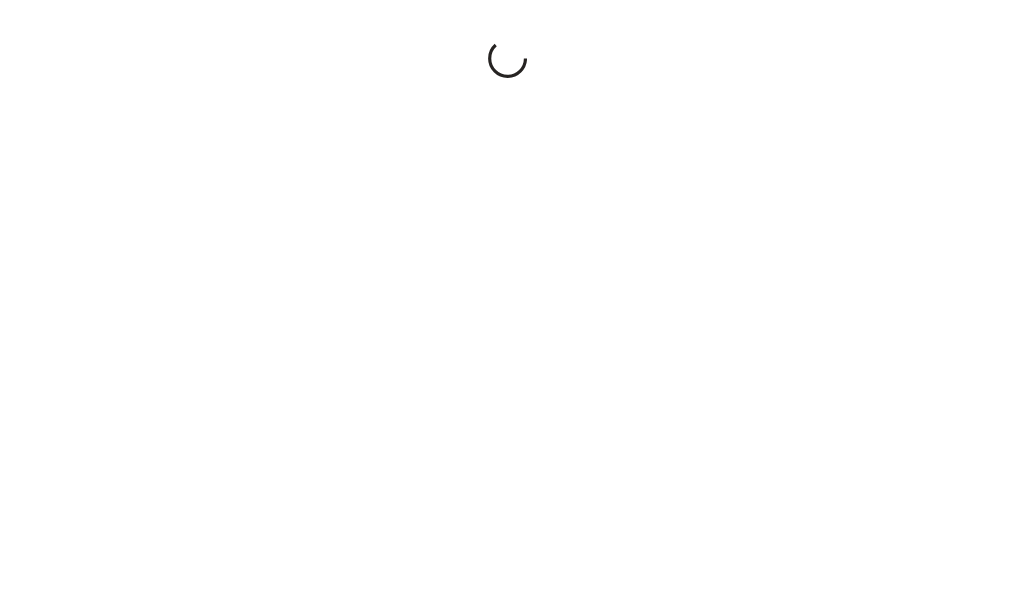 scroll, scrollTop: 0, scrollLeft: 0, axis: both 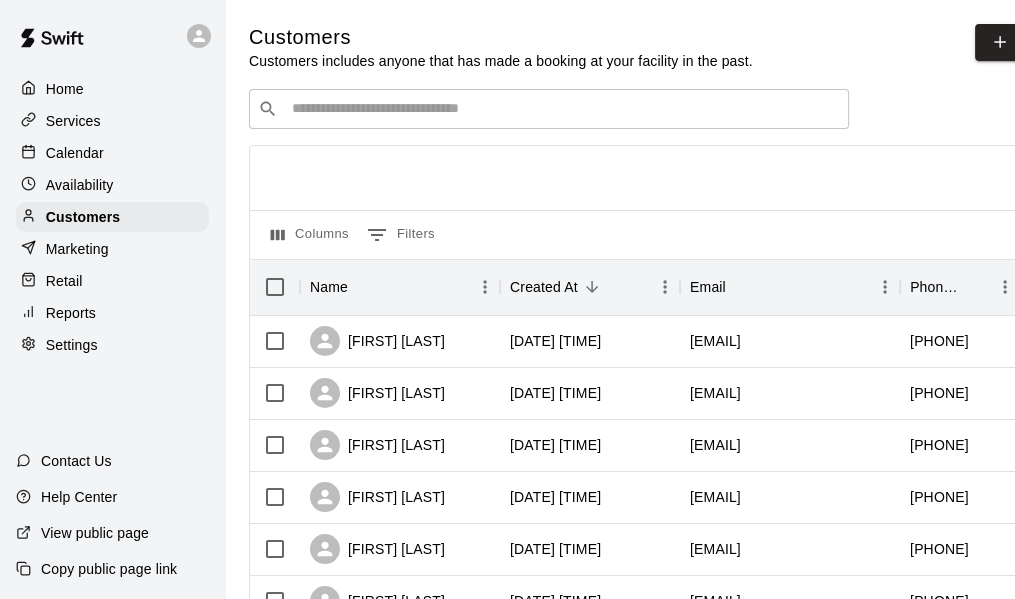 click on "​ ​" at bounding box center [549, 109] 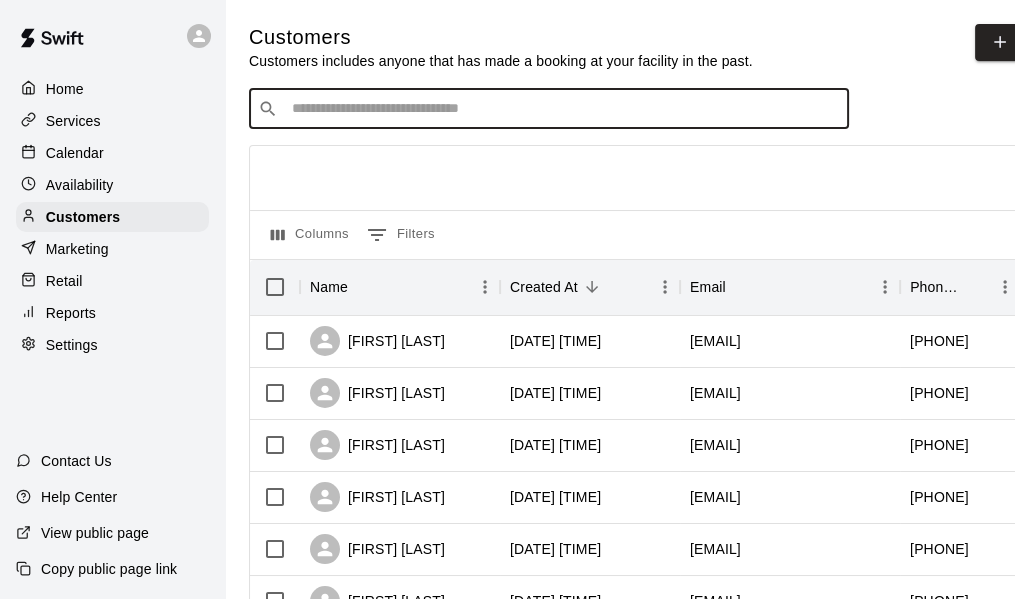 type on "*" 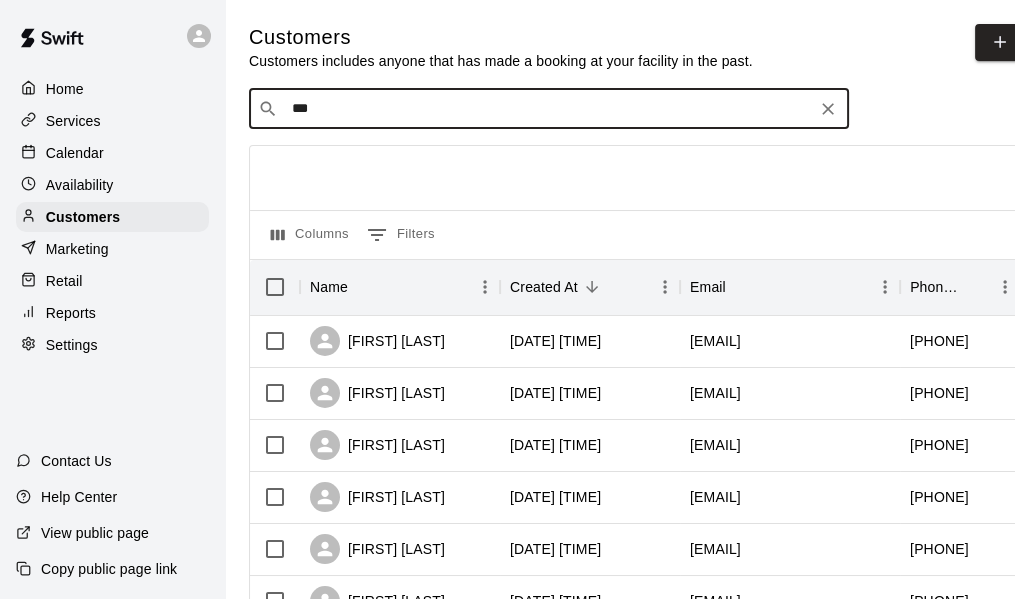type on "****" 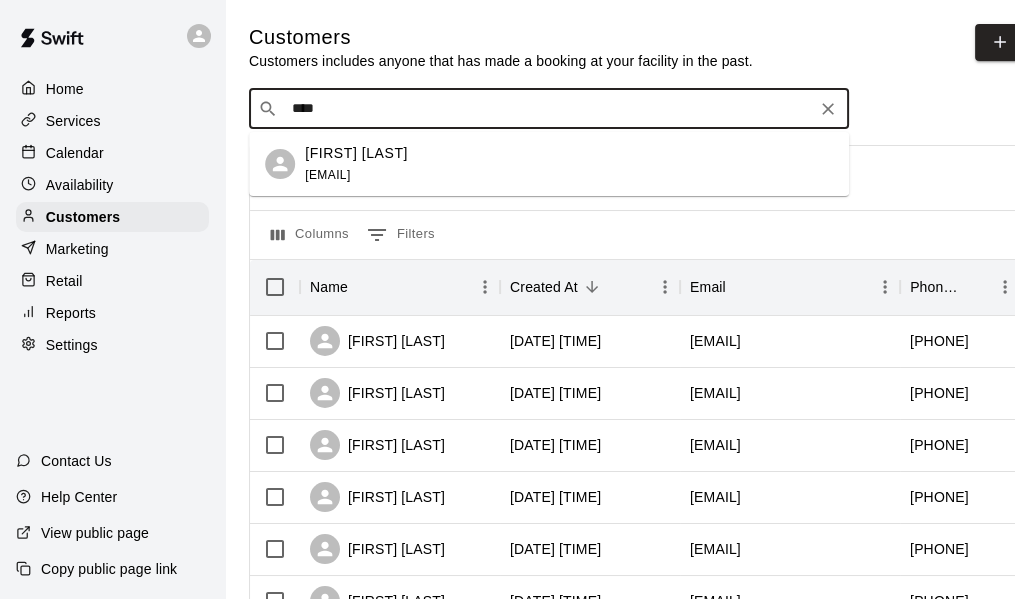 click on "[FIRST] [LAST]" at bounding box center [356, 153] 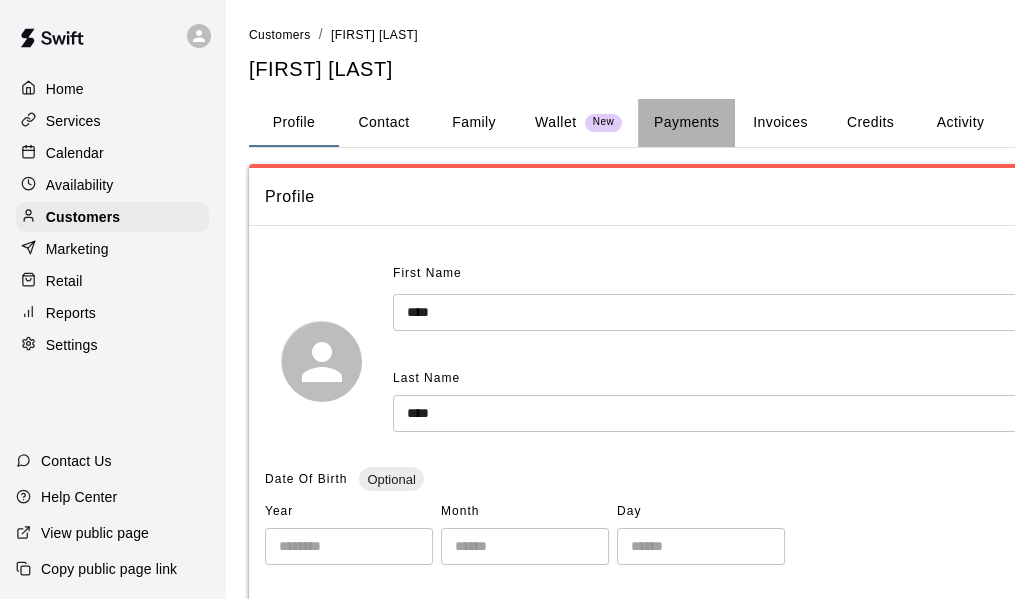 click on "Payments" at bounding box center (686, 123) 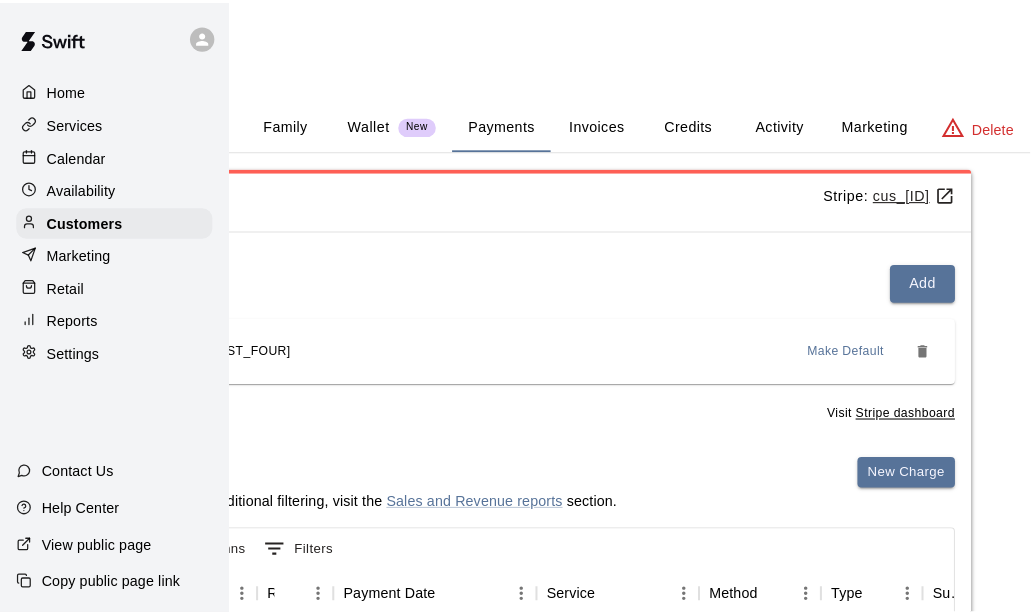 scroll, scrollTop: 0, scrollLeft: 196, axis: horizontal 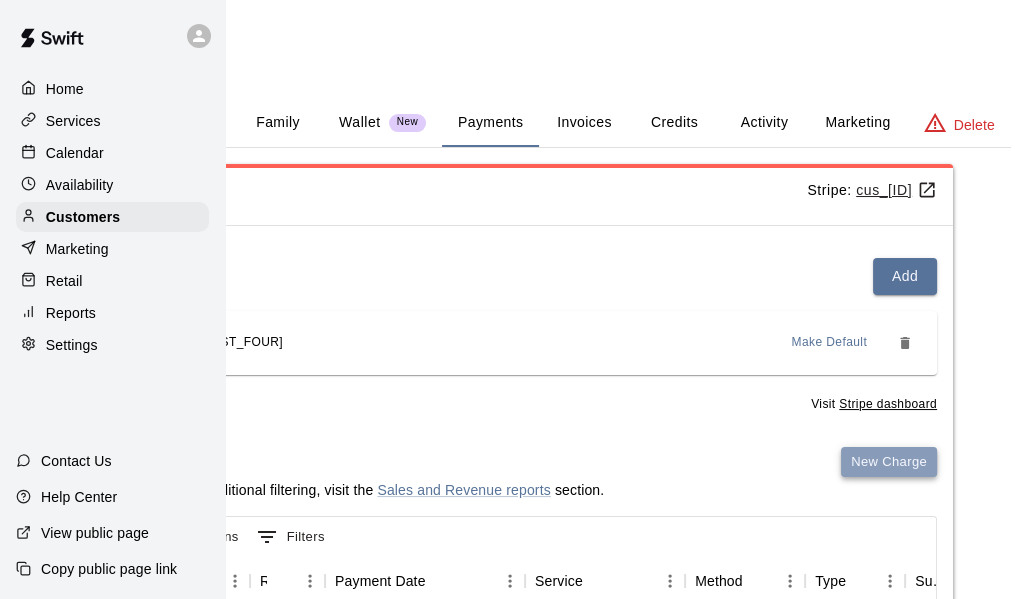 click on "New Charge" at bounding box center [889, 462] 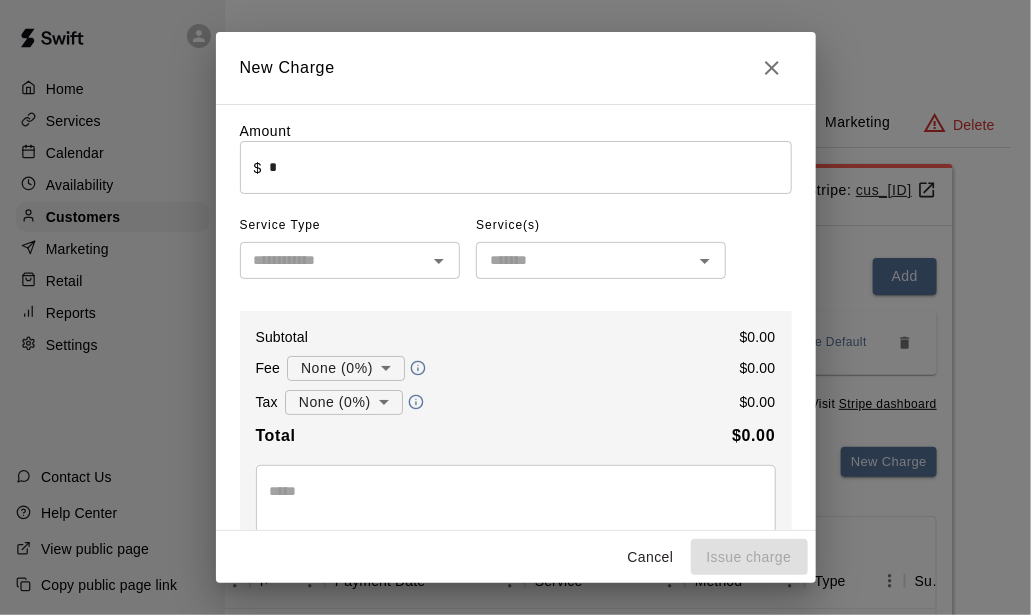 click on "*" at bounding box center [530, 167] 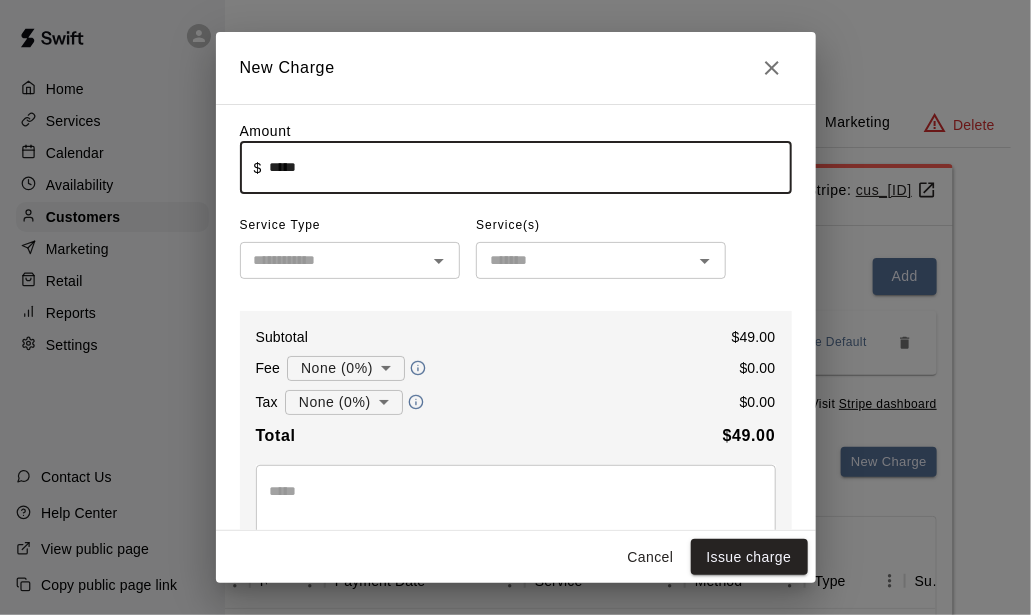 type on "*****" 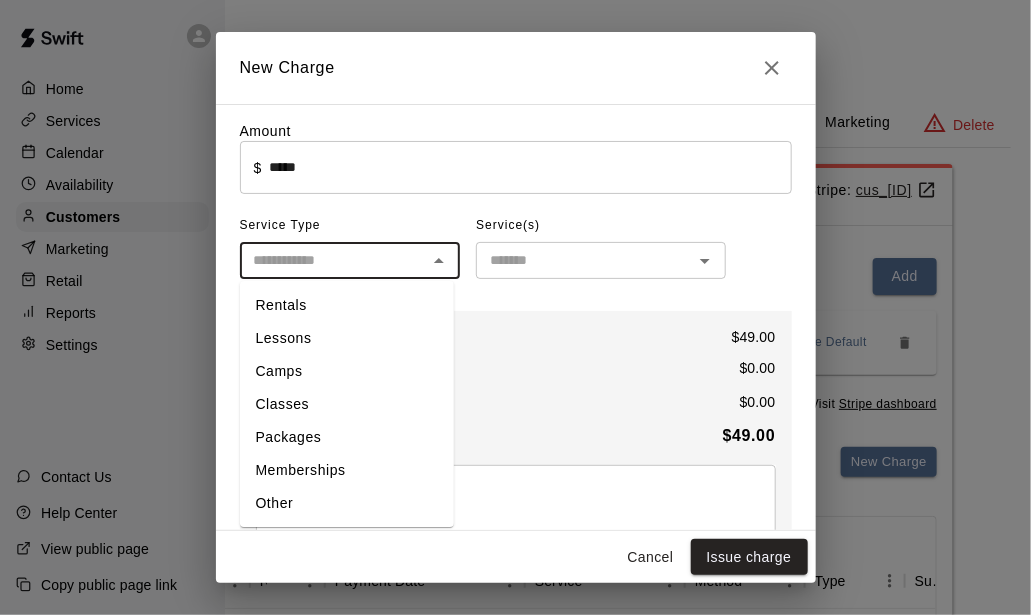 click at bounding box center [334, 260] 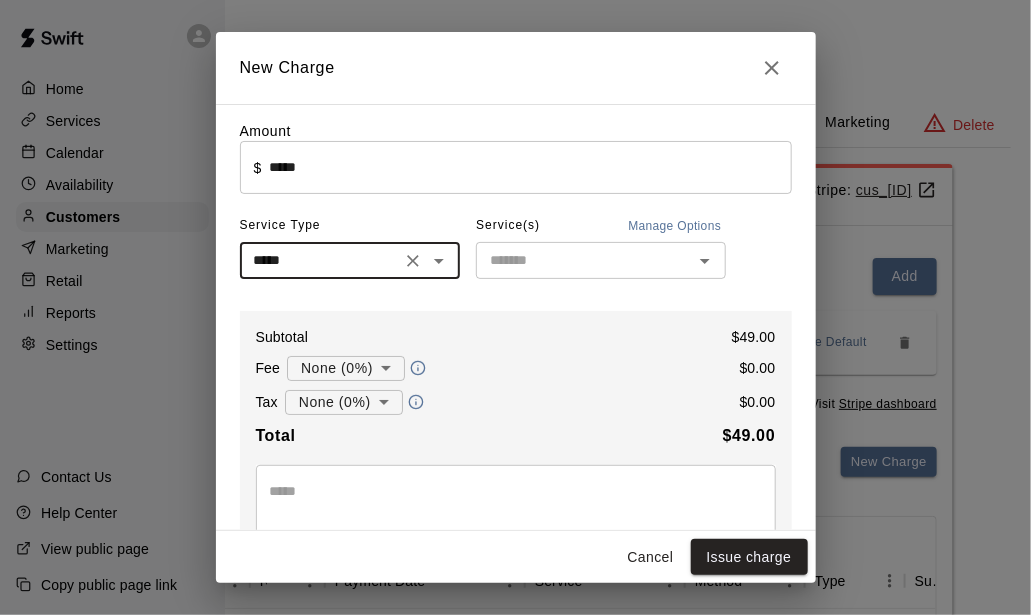 click at bounding box center [584, 260] 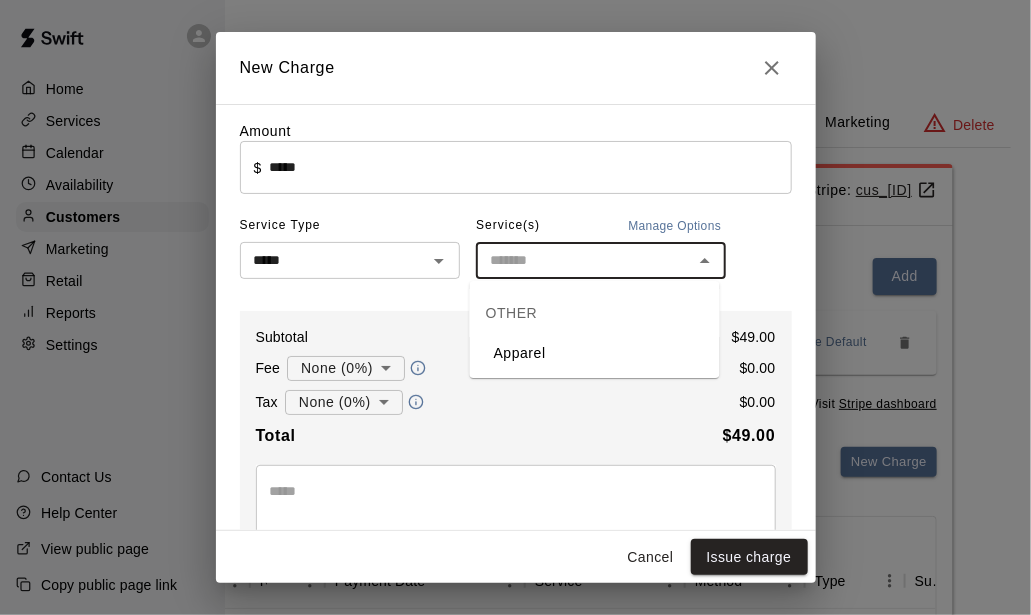 click at bounding box center [584, 260] 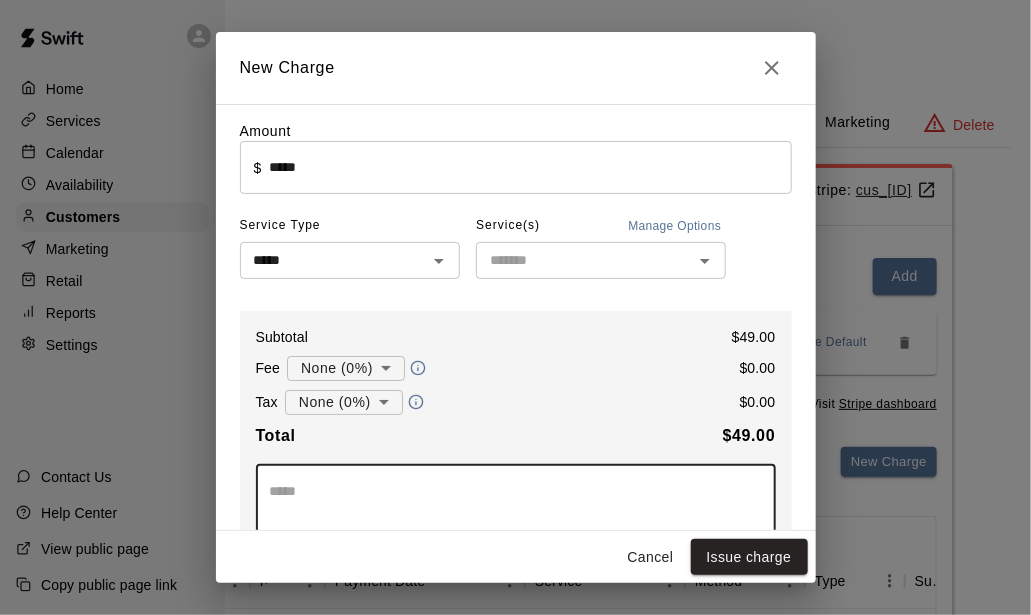 click at bounding box center (516, 501) 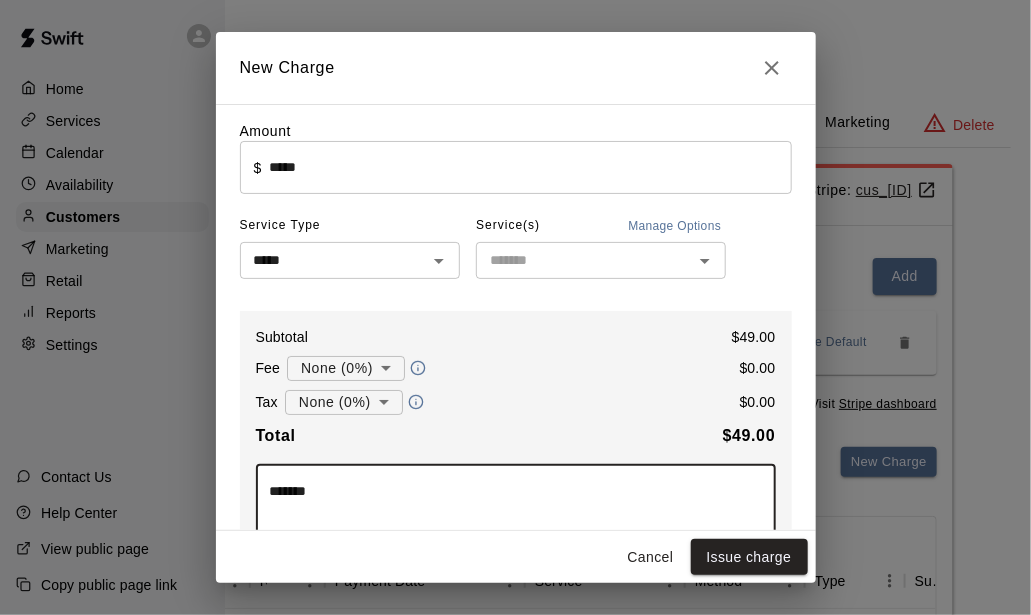 type on "*******" 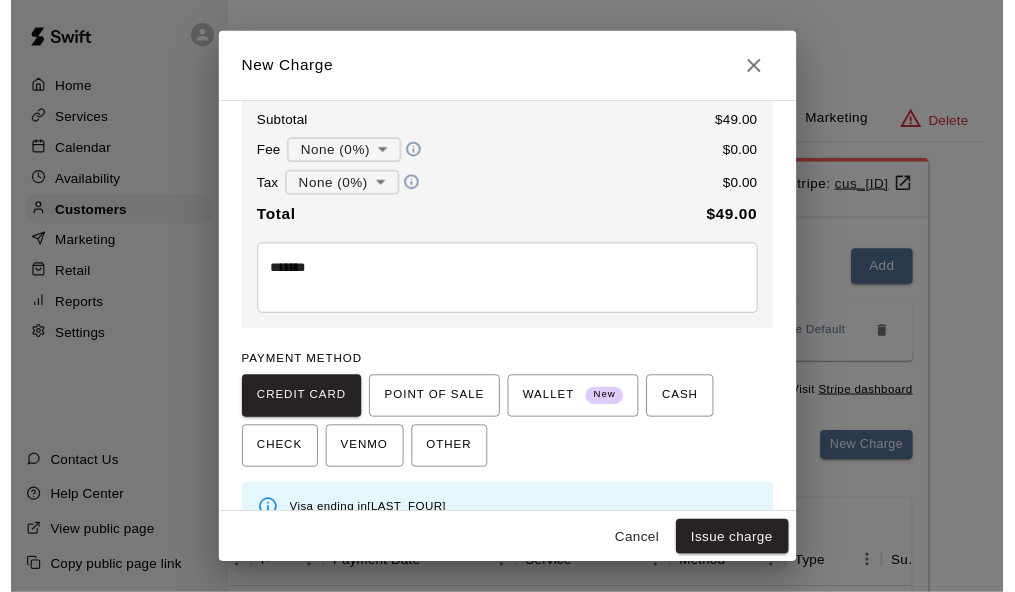 scroll, scrollTop: 249, scrollLeft: 0, axis: vertical 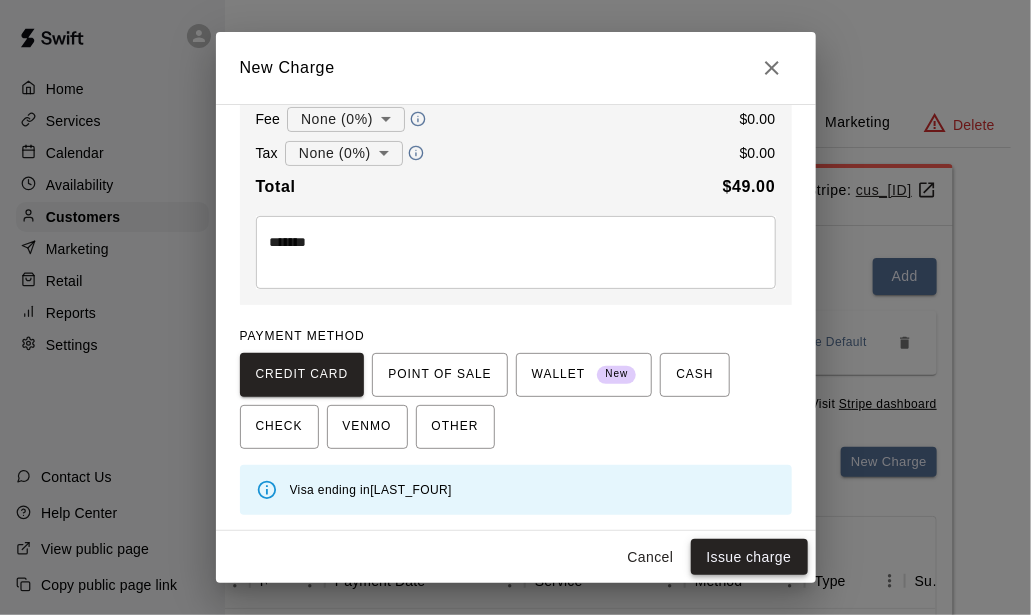 click on "Issue charge" at bounding box center (749, 557) 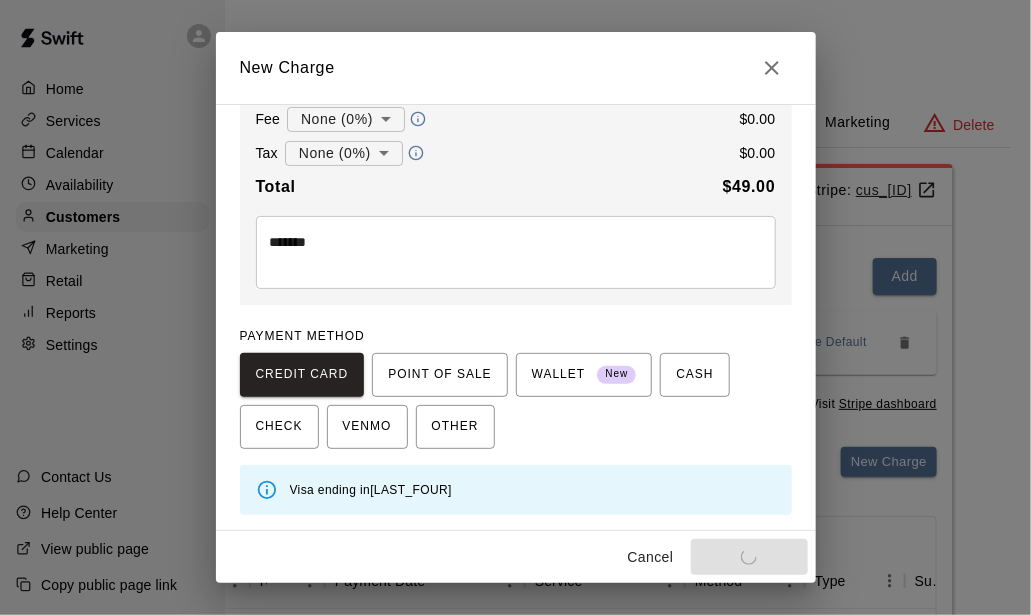 type on "*" 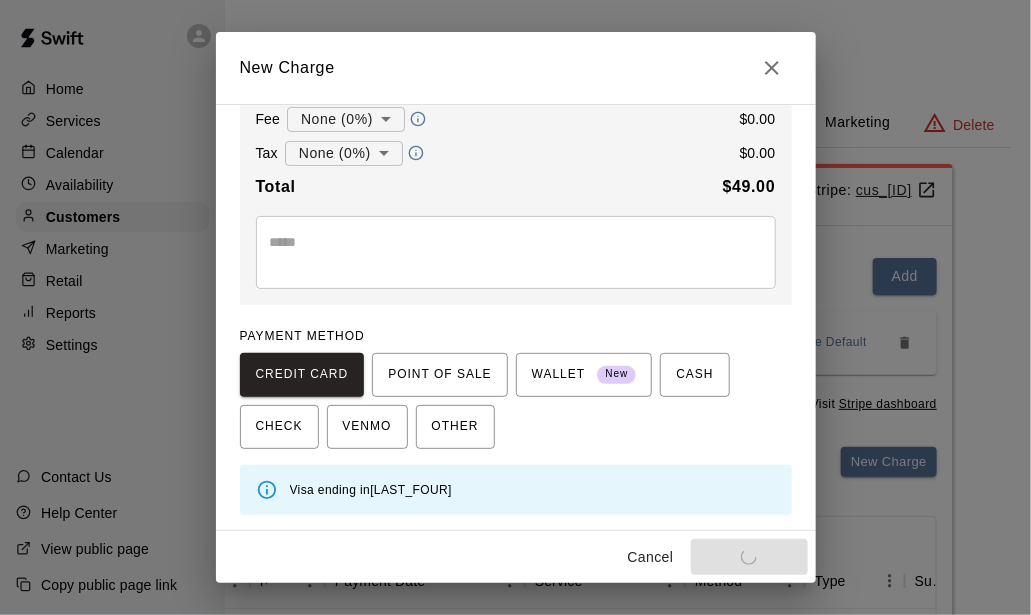 type 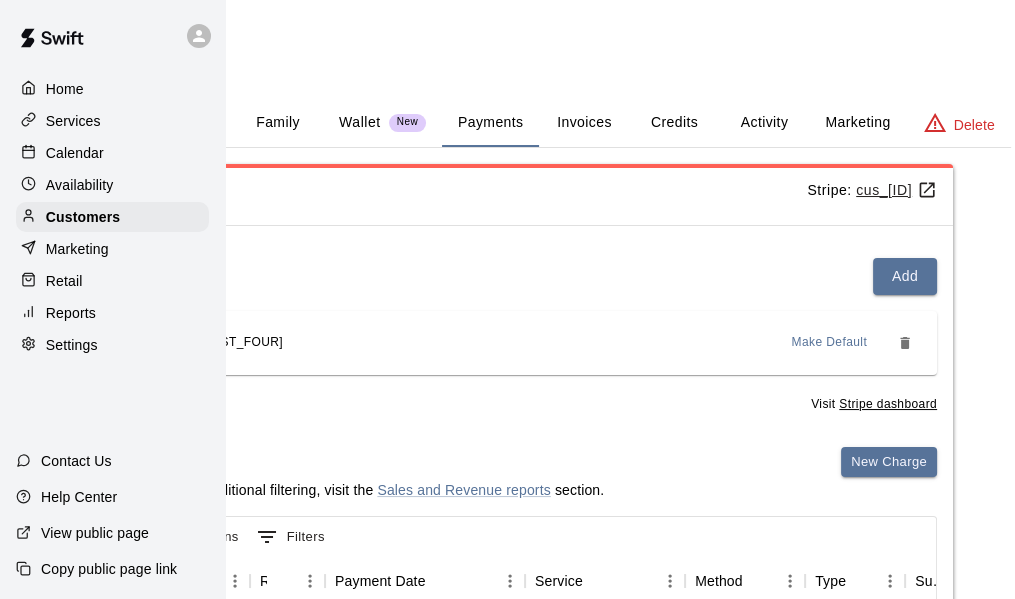 click on "Customers / [FIRST] [LAST]" at bounding box center (532, 35) 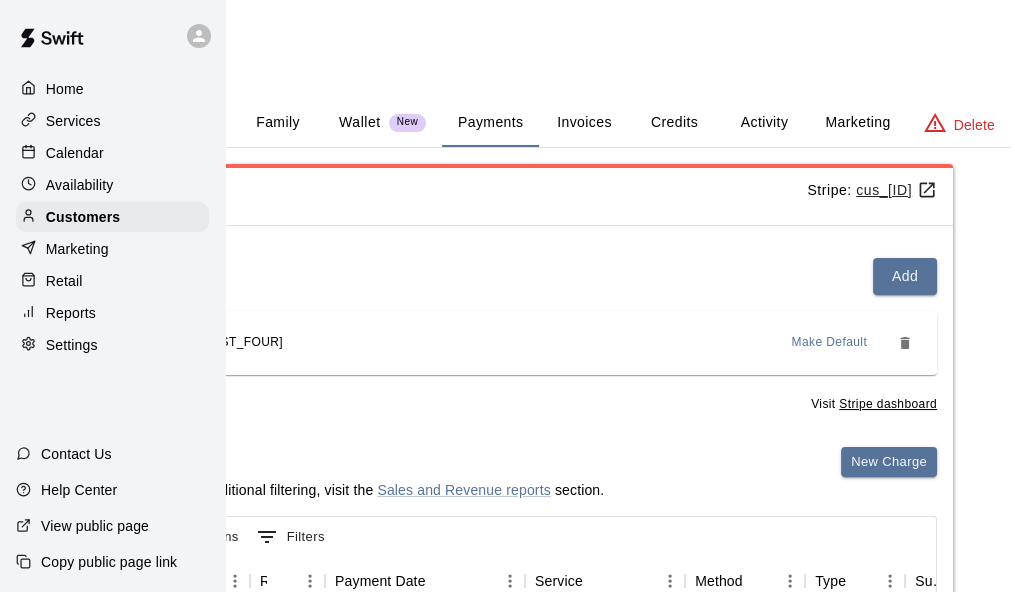 click on "Customers / [FIRST] [LAST] [FIRST] [LAST] Profile Contact Family Wallet New Payments Invoices Credits Activity Marketing Delete Payments Stripe:   cus_[ID] Cards Add **** **** **** [LAST_FOUR] Make Default Visit   Stripe dashboard   Payment History For more details and additional filtering,   visit the   Sales and Revenue reports   section. New Charge Export Columns 0 Filters Id Refund Receipt Payment Date Service Method Type Subtotal Tax Custom Fee 743719 [DATE], [TIME] Other Card Charge $49.00 $0.00 451134 [DATE], [TIME] Dugout Visit (Walk In) Card Charge $25.00 $2.38 Rows per page: 100 *** 1–2 of 2" at bounding box center (532, 505) 